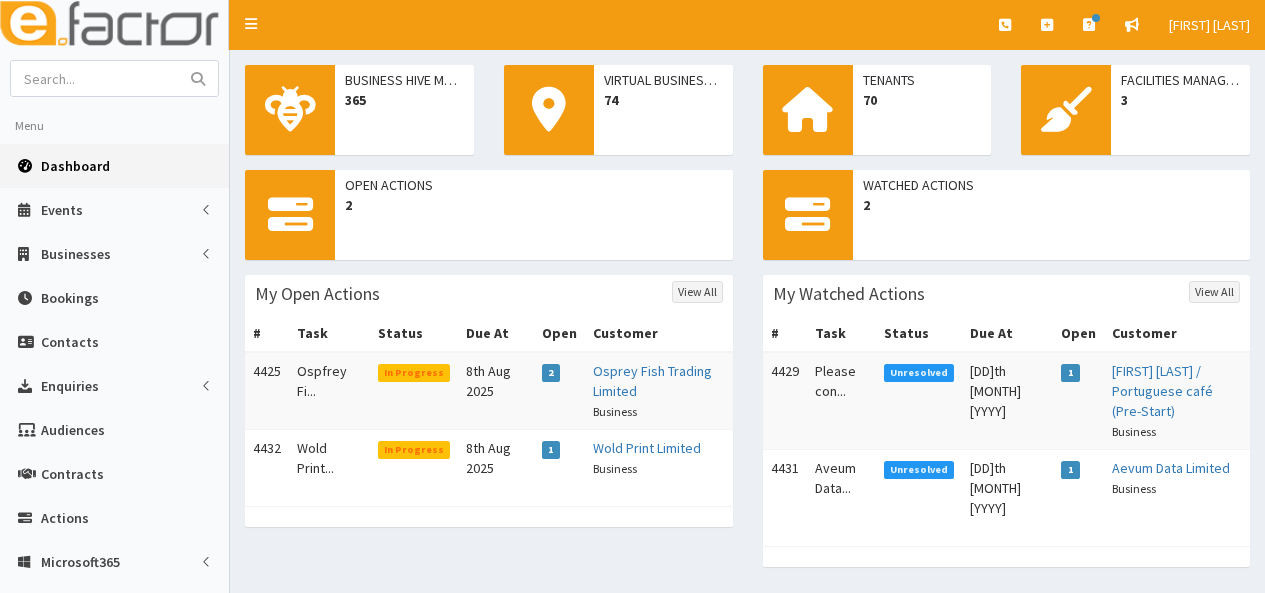 scroll, scrollTop: 0, scrollLeft: 0, axis: both 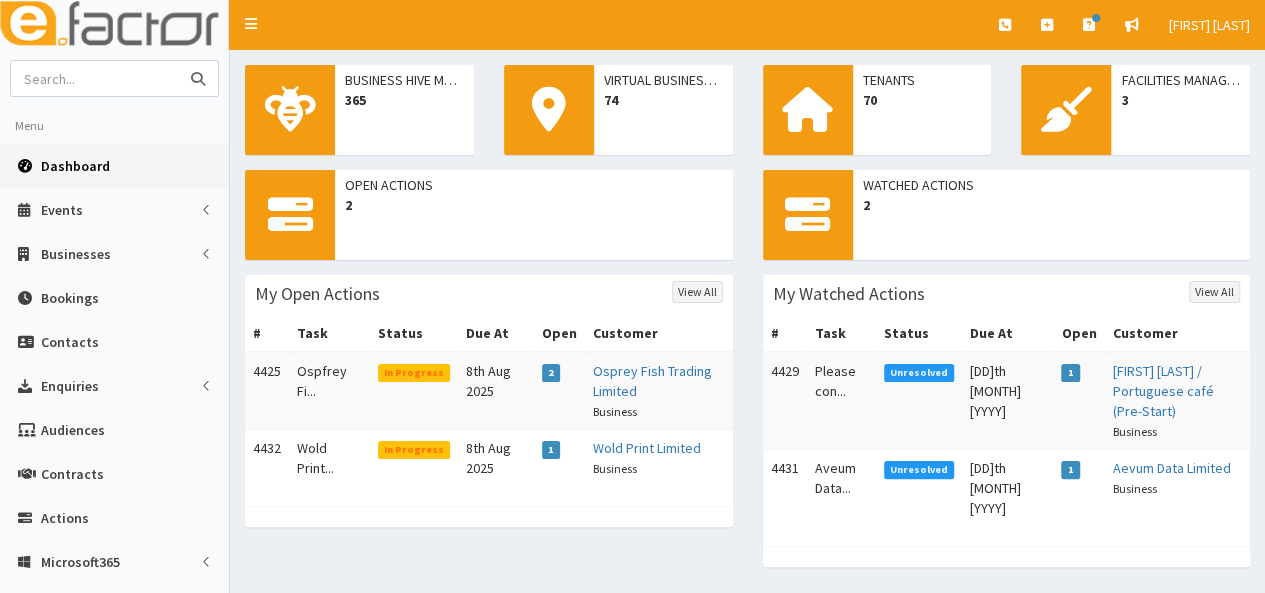 click at bounding box center [95, 78] 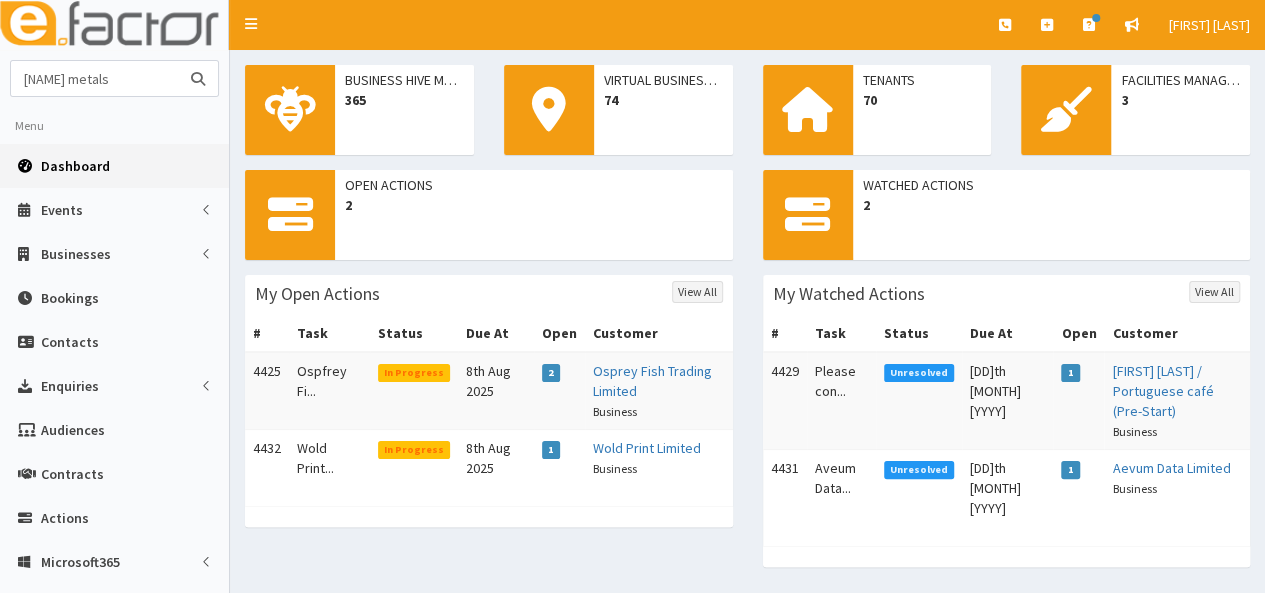 type on "clee metals" 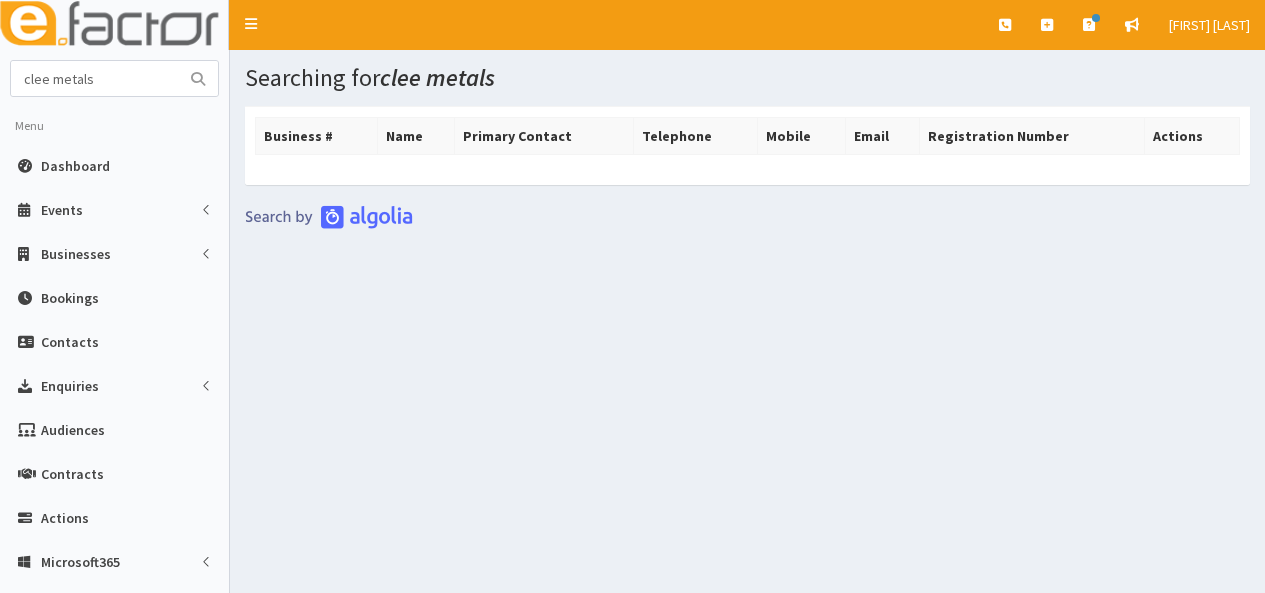 scroll, scrollTop: 0, scrollLeft: 0, axis: both 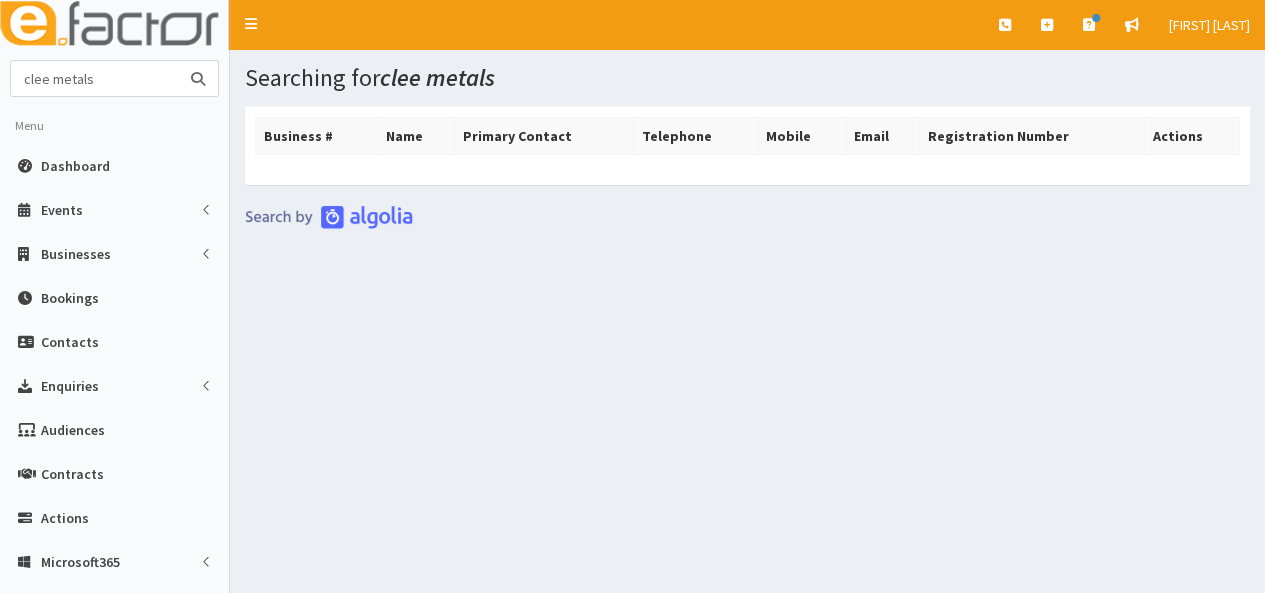click on "clee metals" at bounding box center (95, 78) 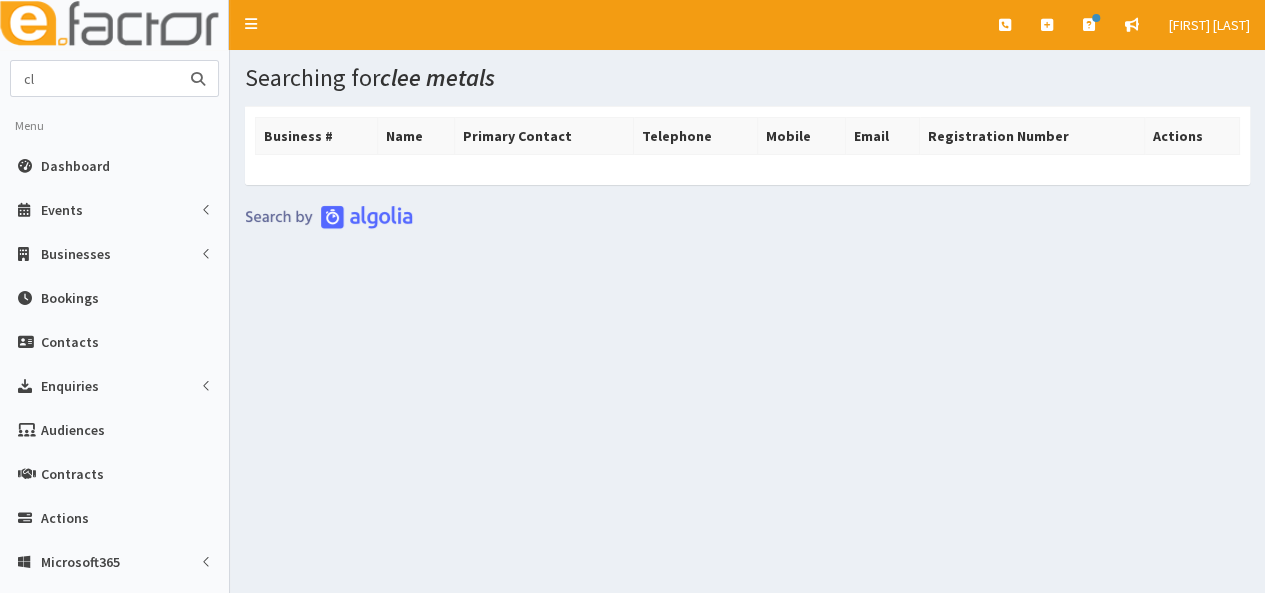 type on "c" 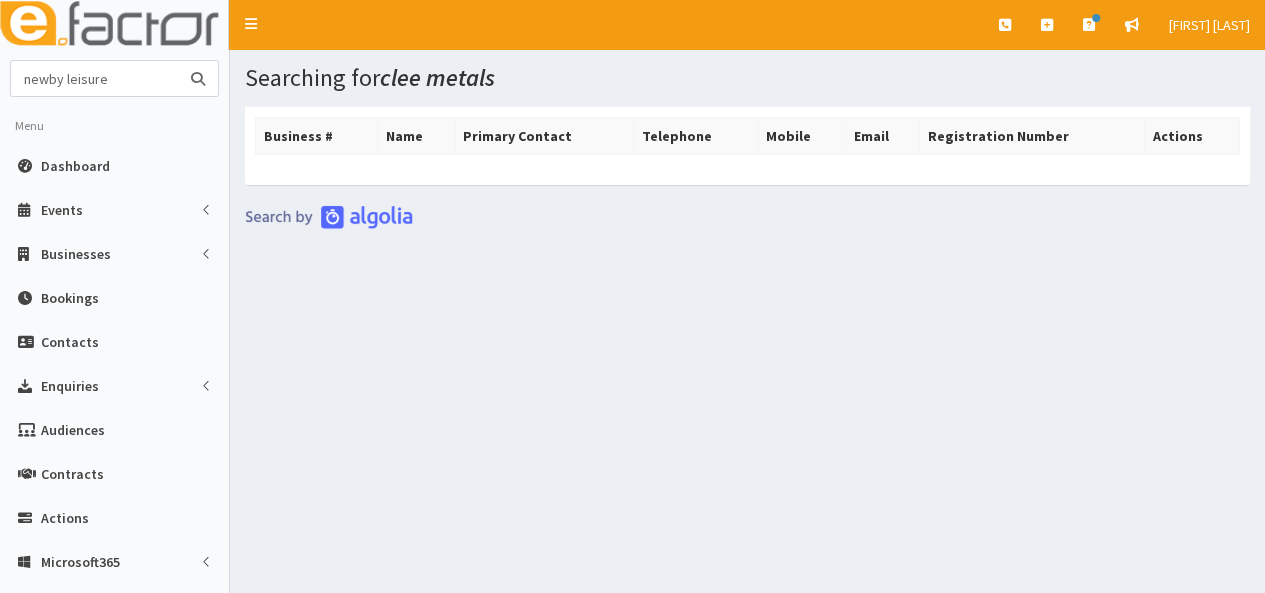 type on "newby leisure" 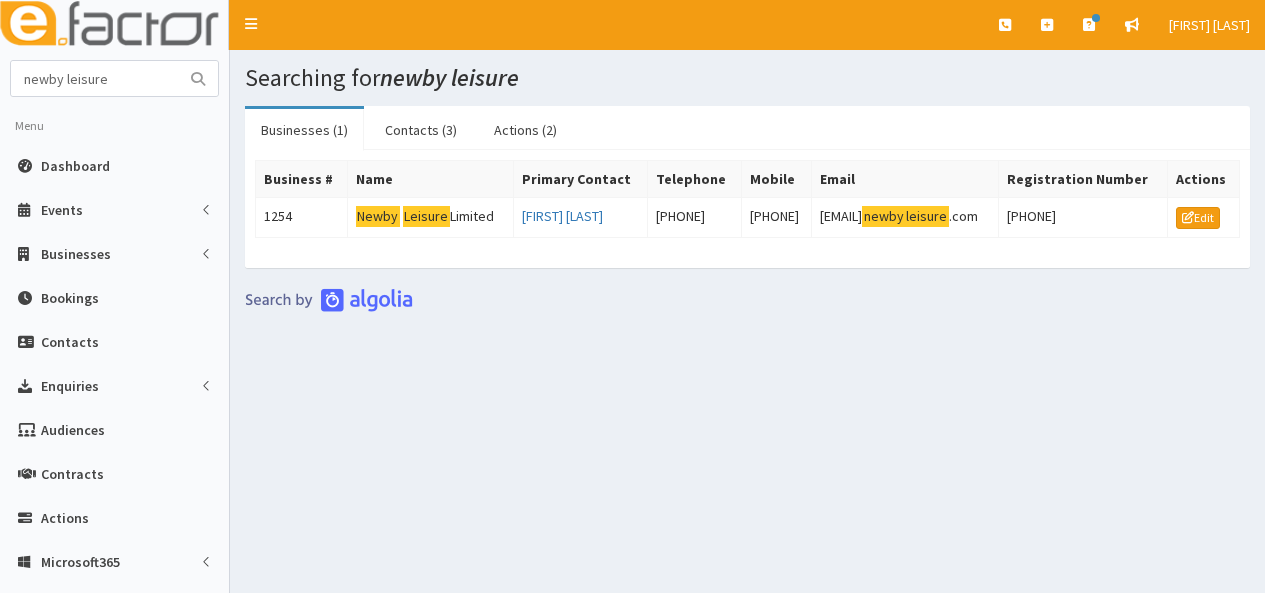 scroll, scrollTop: 0, scrollLeft: 0, axis: both 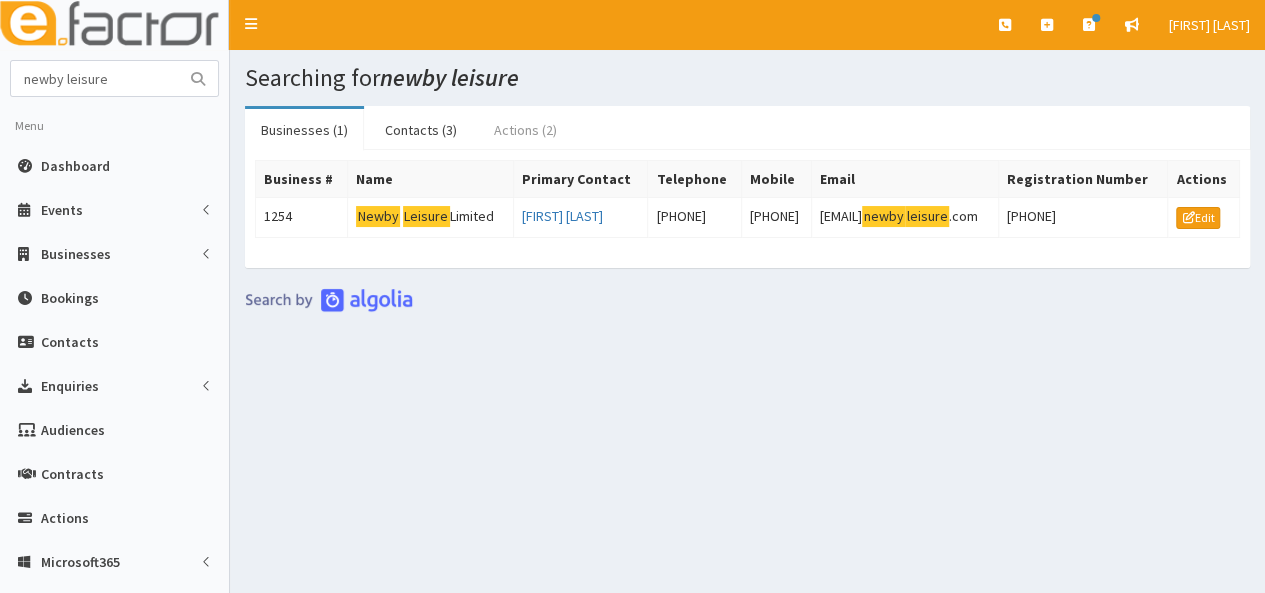 click on "Actions (2)" at bounding box center (525, 130) 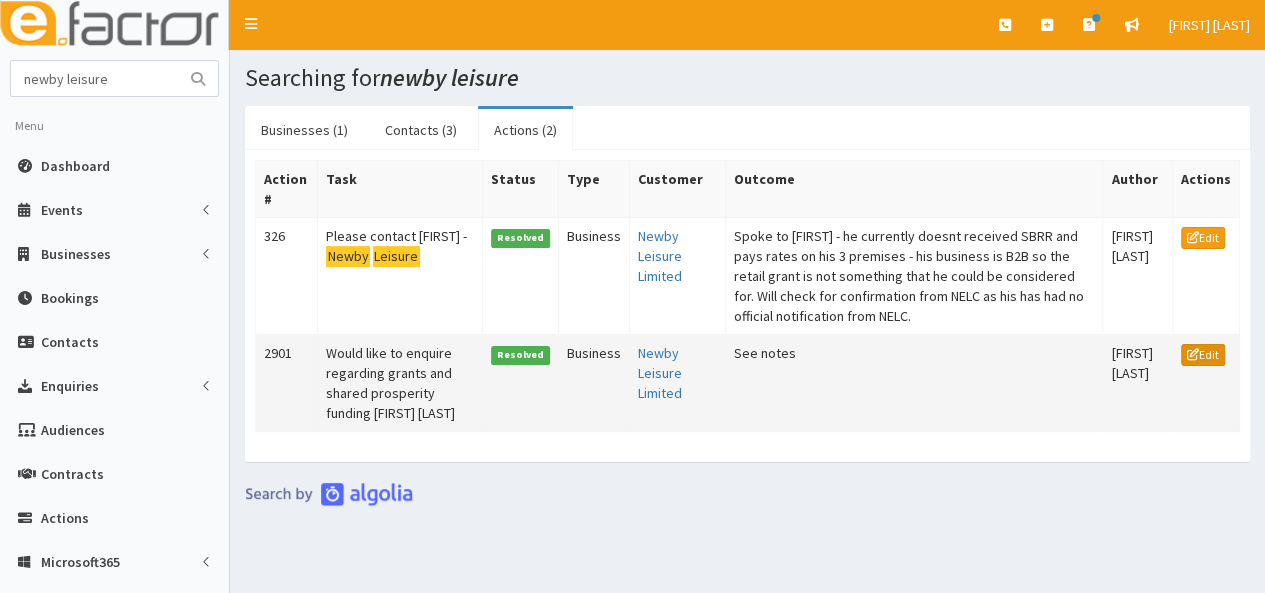 click on "Edit" at bounding box center [1203, 355] 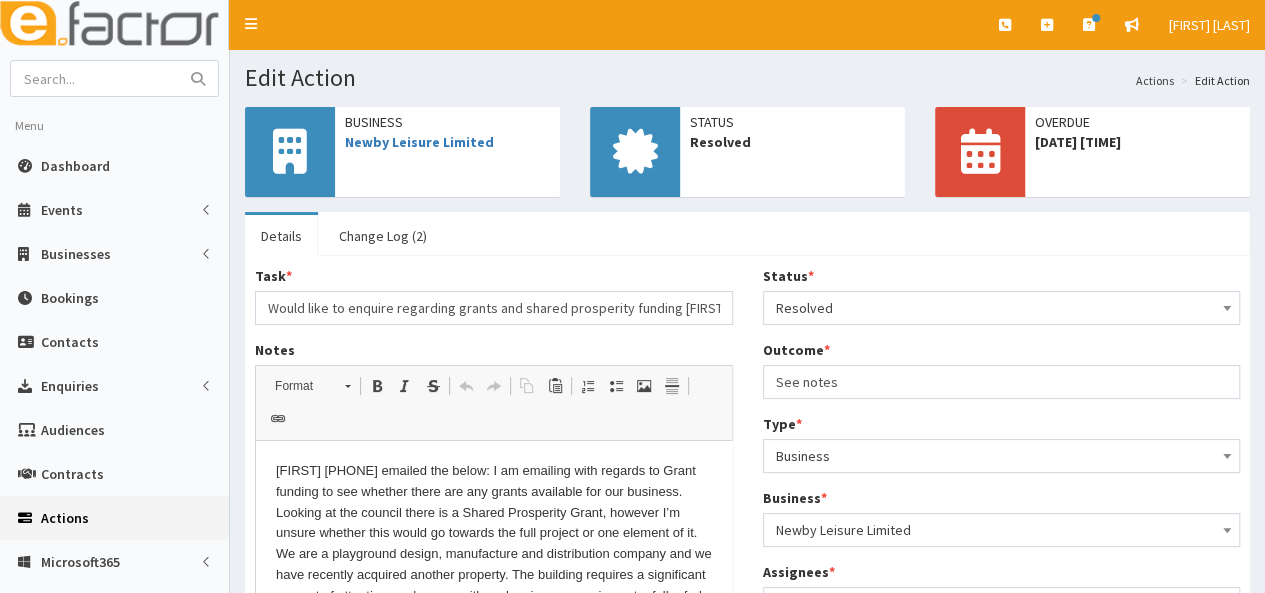 scroll, scrollTop: 0, scrollLeft: 0, axis: both 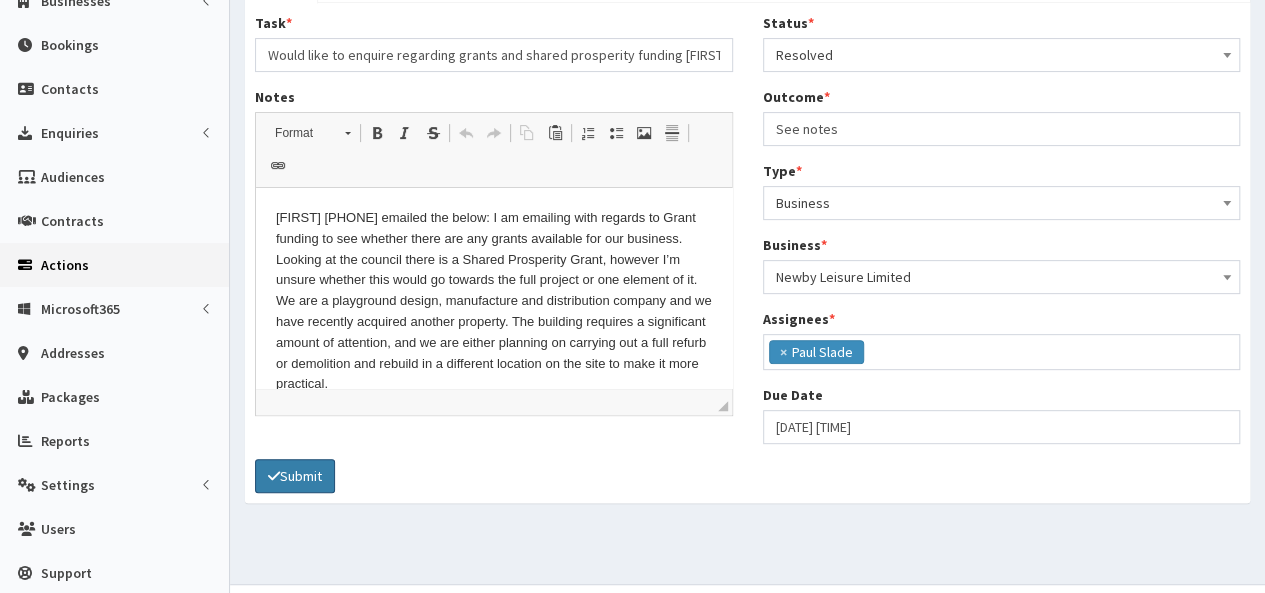 click on "Submit" at bounding box center (295, 476) 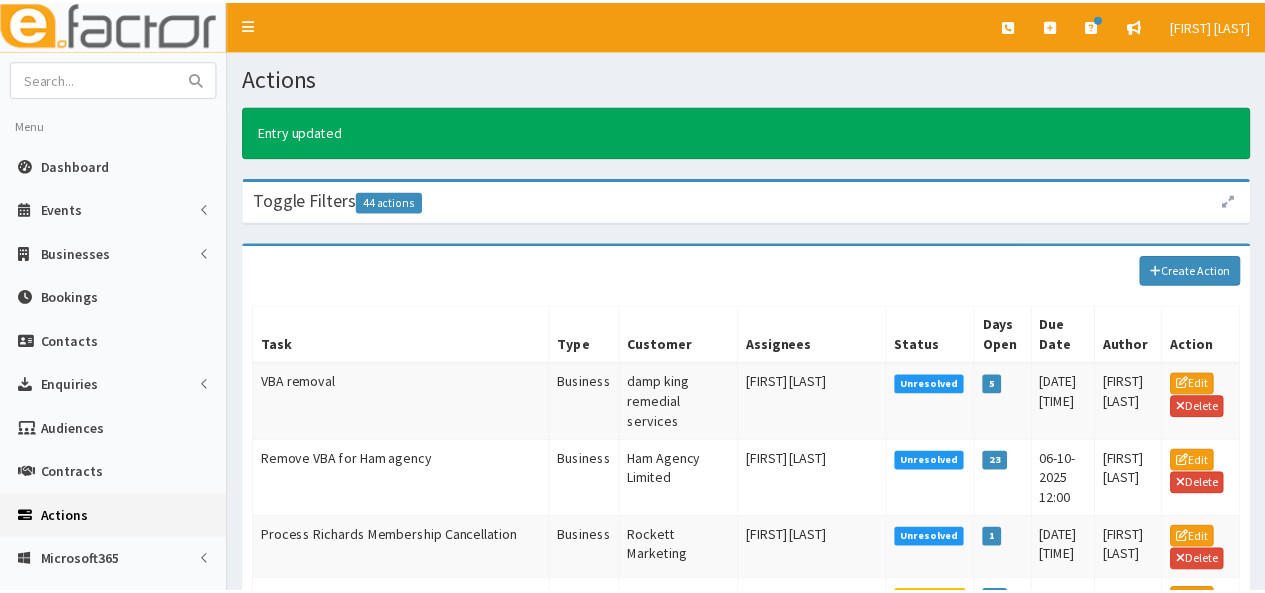 scroll, scrollTop: 0, scrollLeft: 0, axis: both 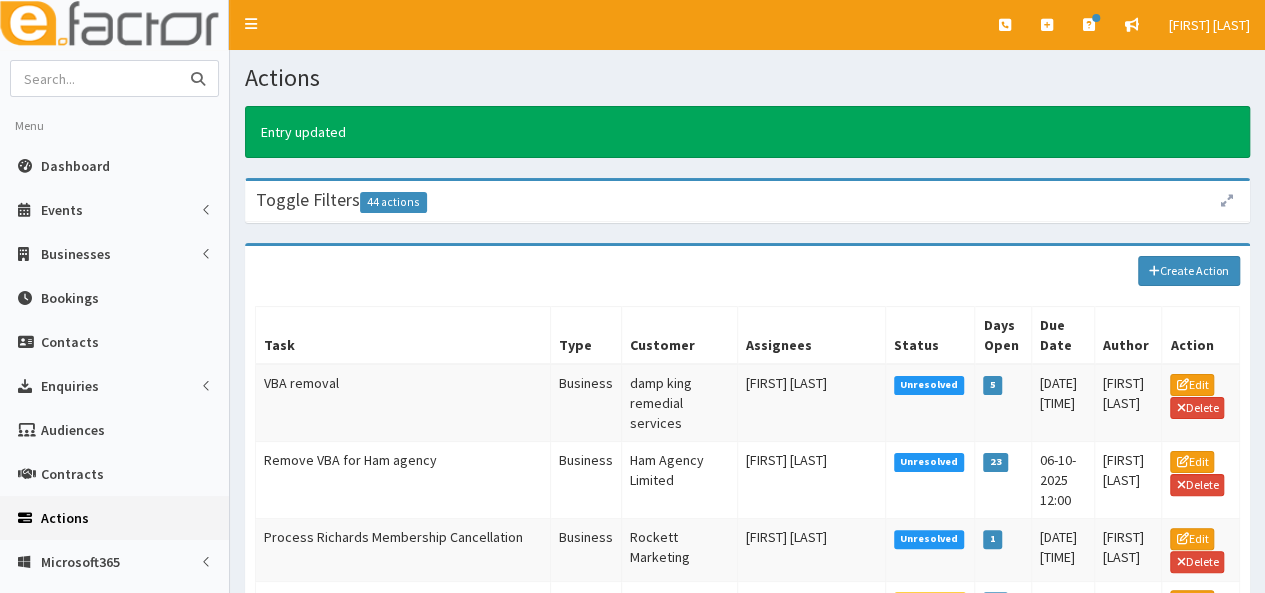 click at bounding box center [95, 78] 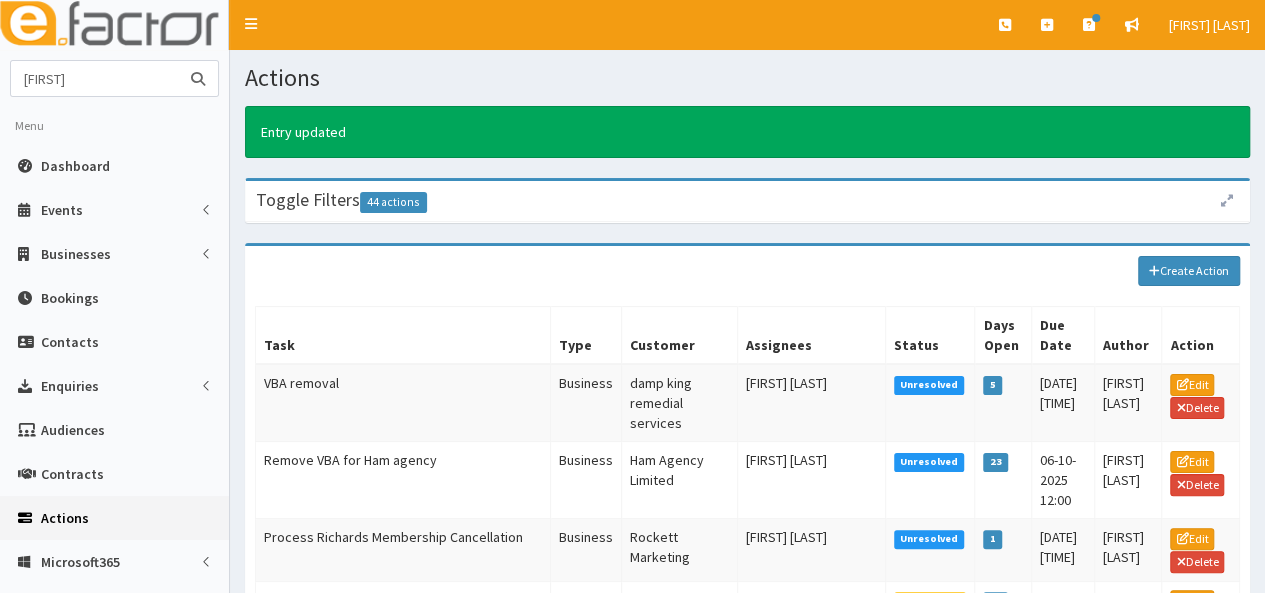 type on "[FIRST]" 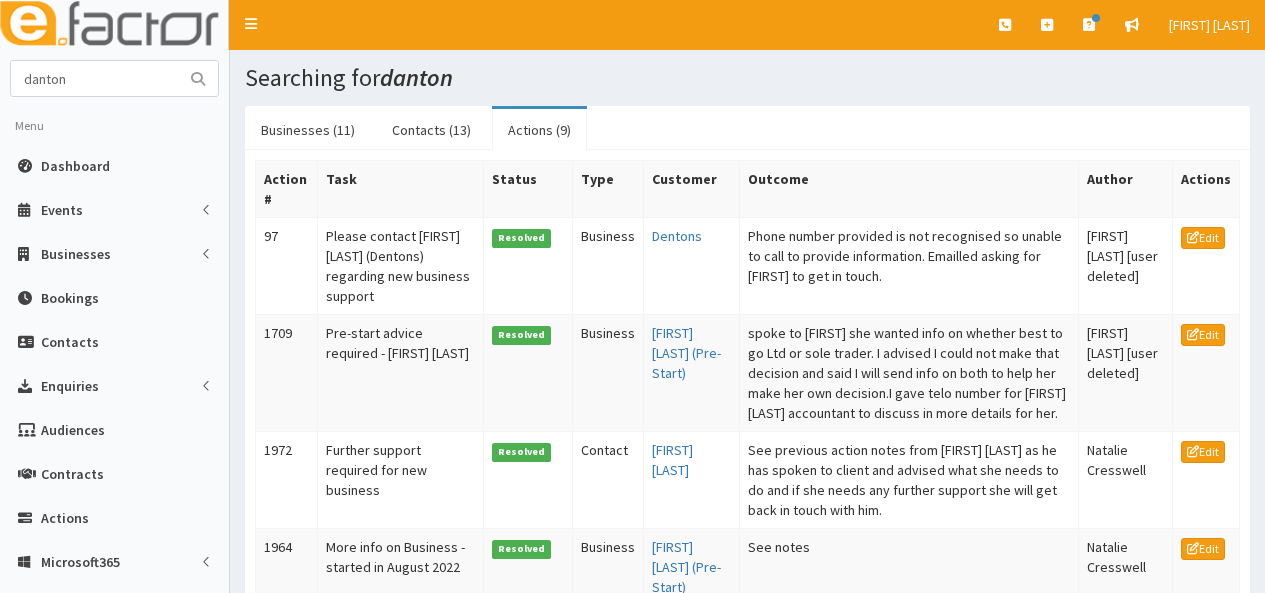 scroll, scrollTop: 0, scrollLeft: 0, axis: both 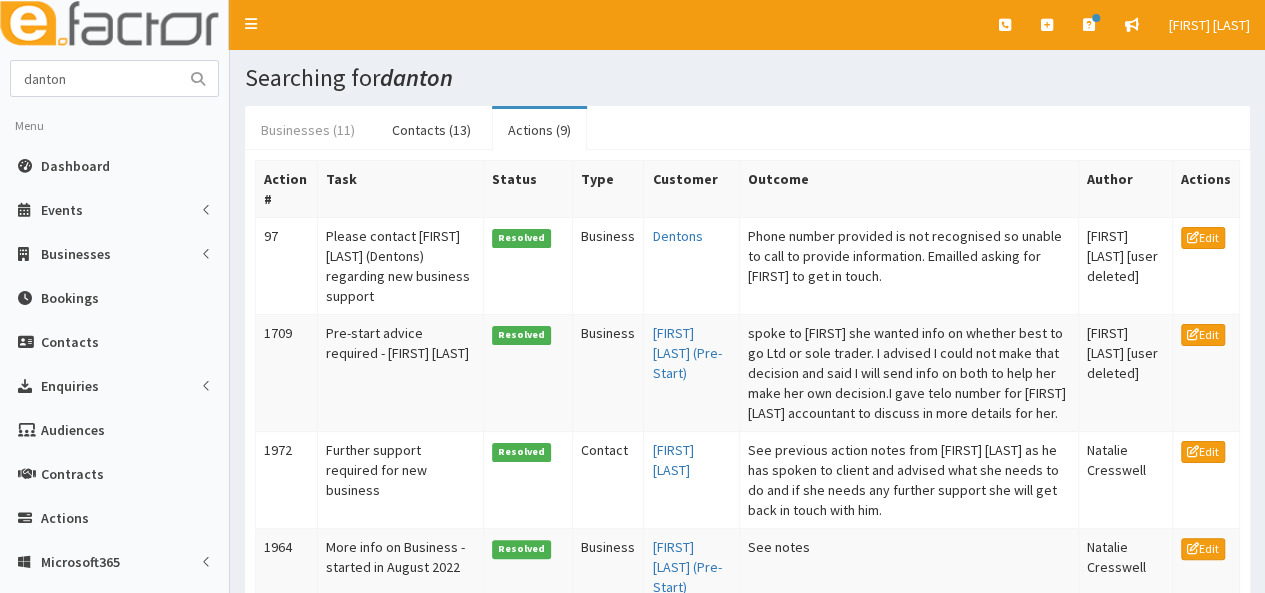 click on "Businesses (11)" at bounding box center (308, 130) 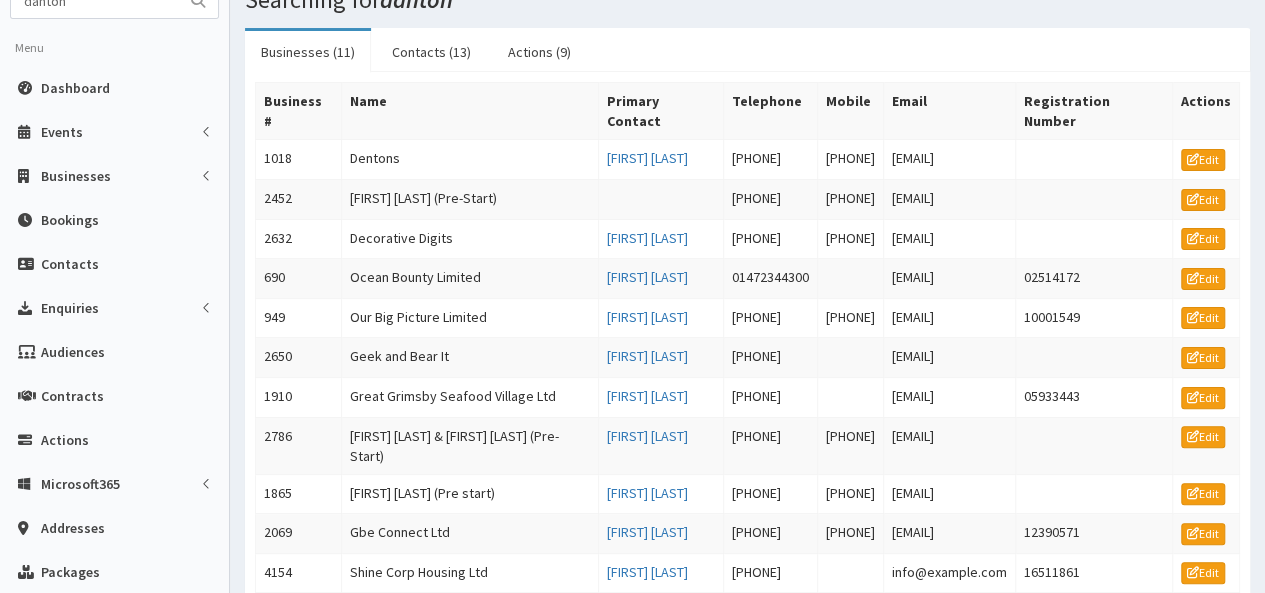 scroll, scrollTop: 34, scrollLeft: 0, axis: vertical 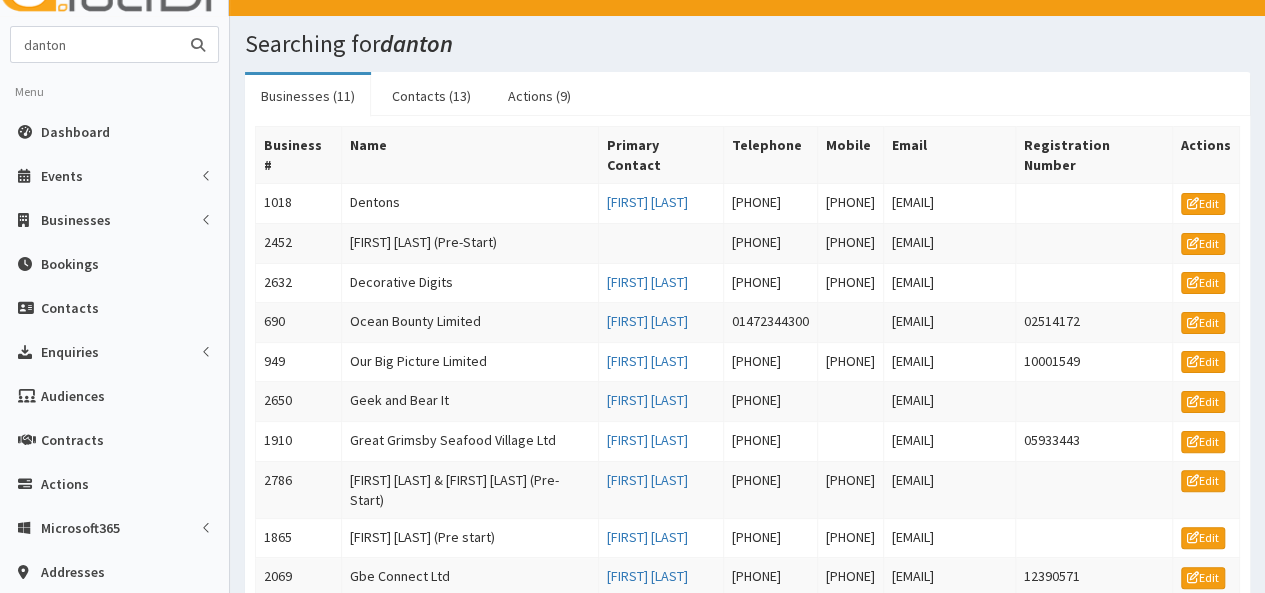 click on "danton" at bounding box center [95, 44] 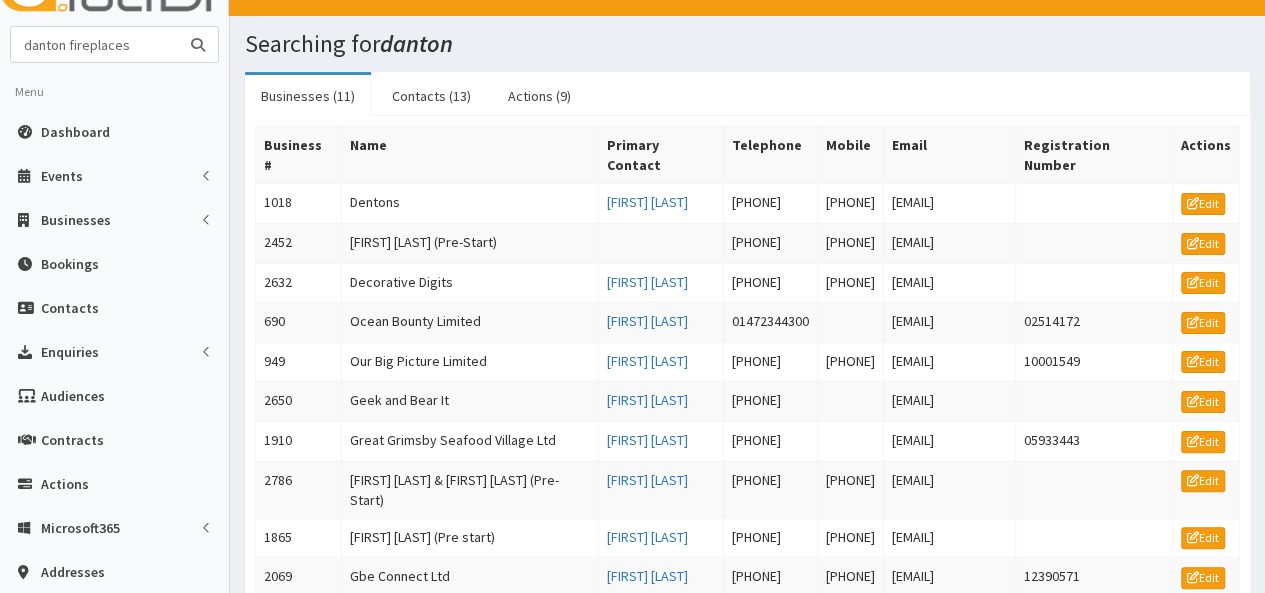 type on "danton fireplaces" 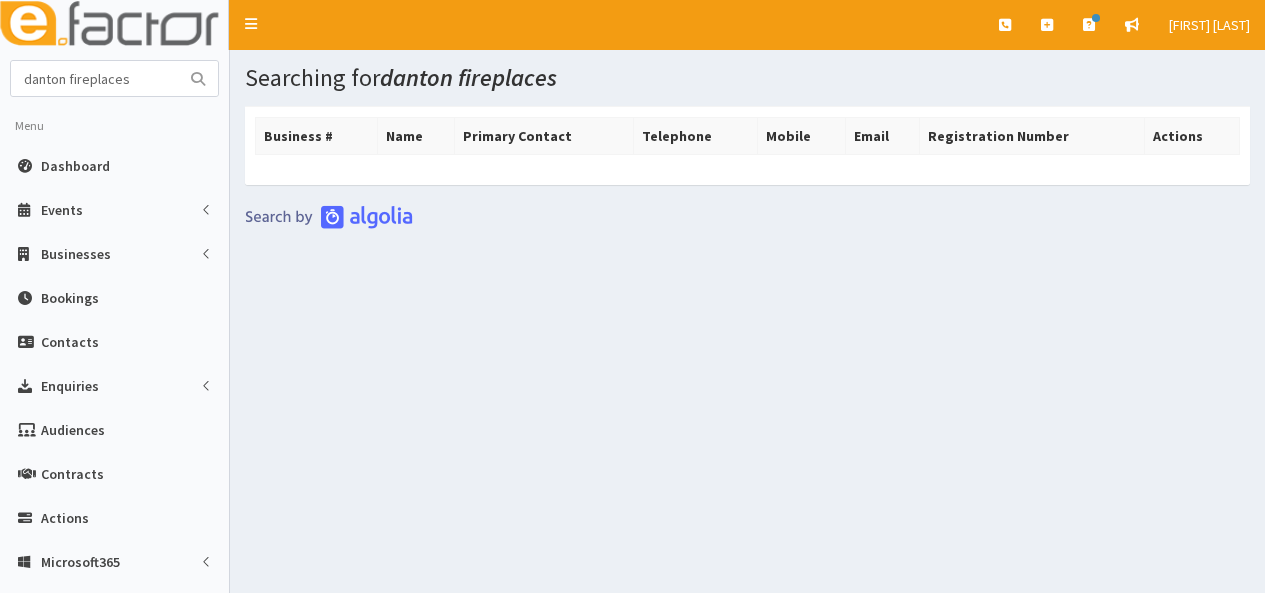 scroll, scrollTop: 0, scrollLeft: 0, axis: both 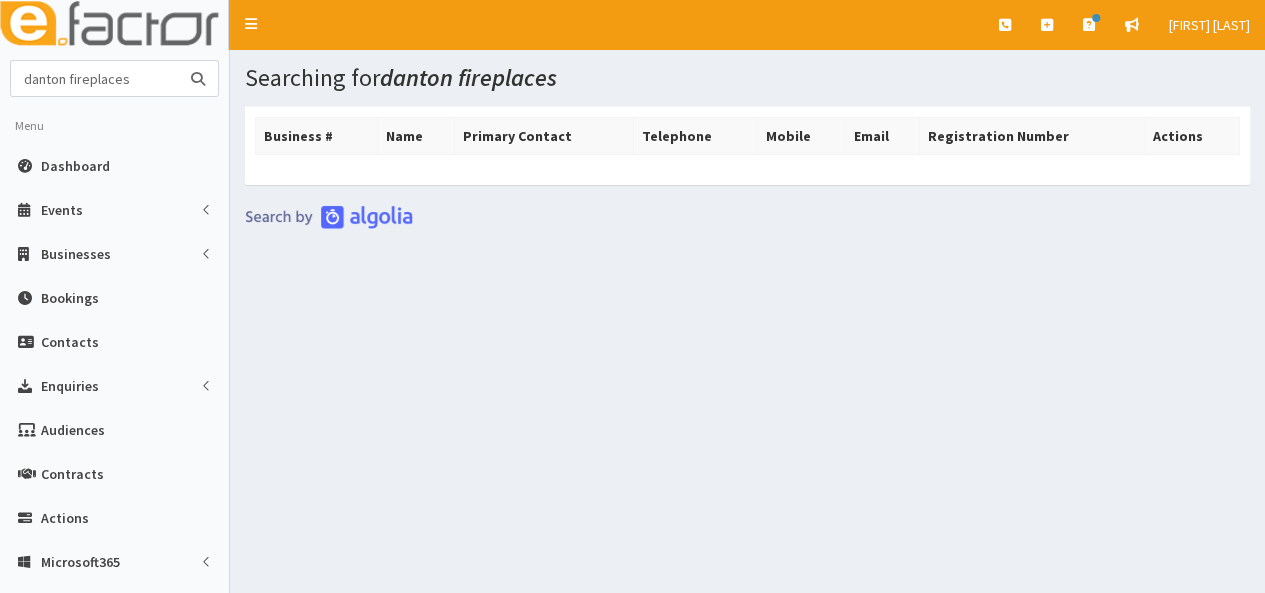 click on "danton fireplaces" at bounding box center (95, 78) 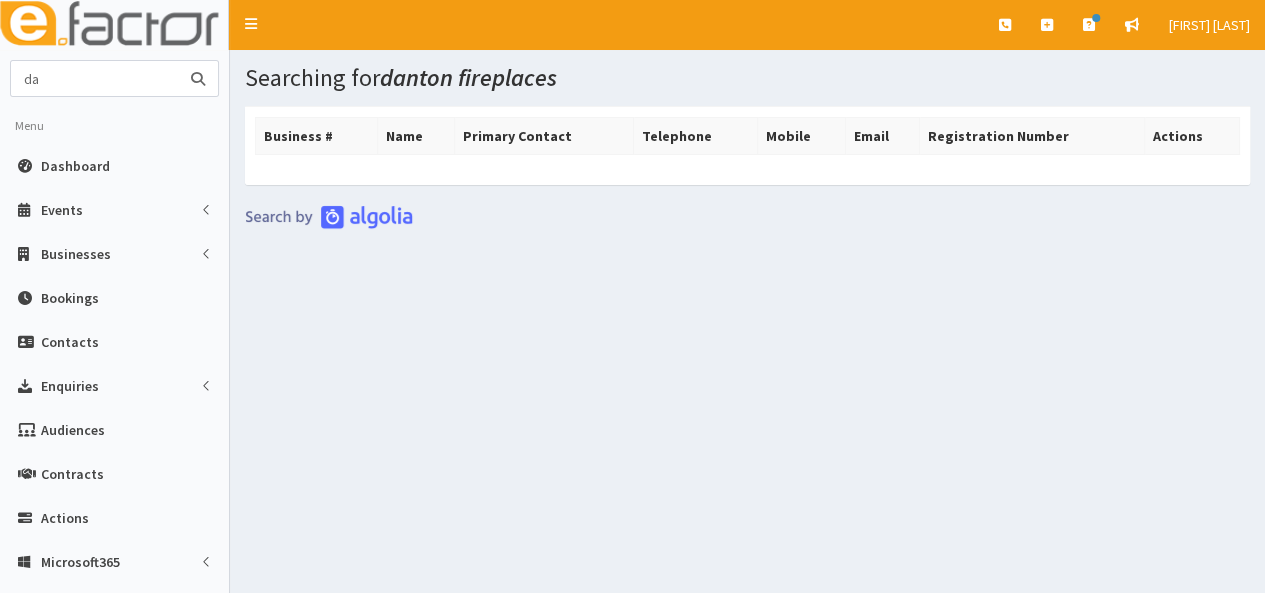 type on "d" 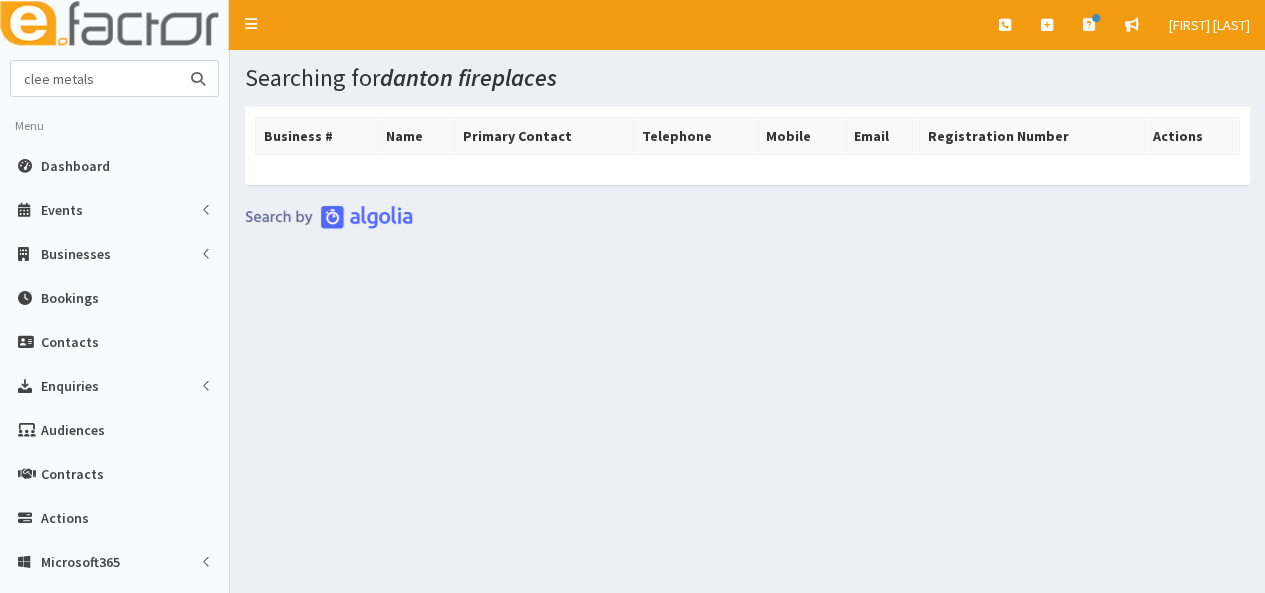 type on "clee metals" 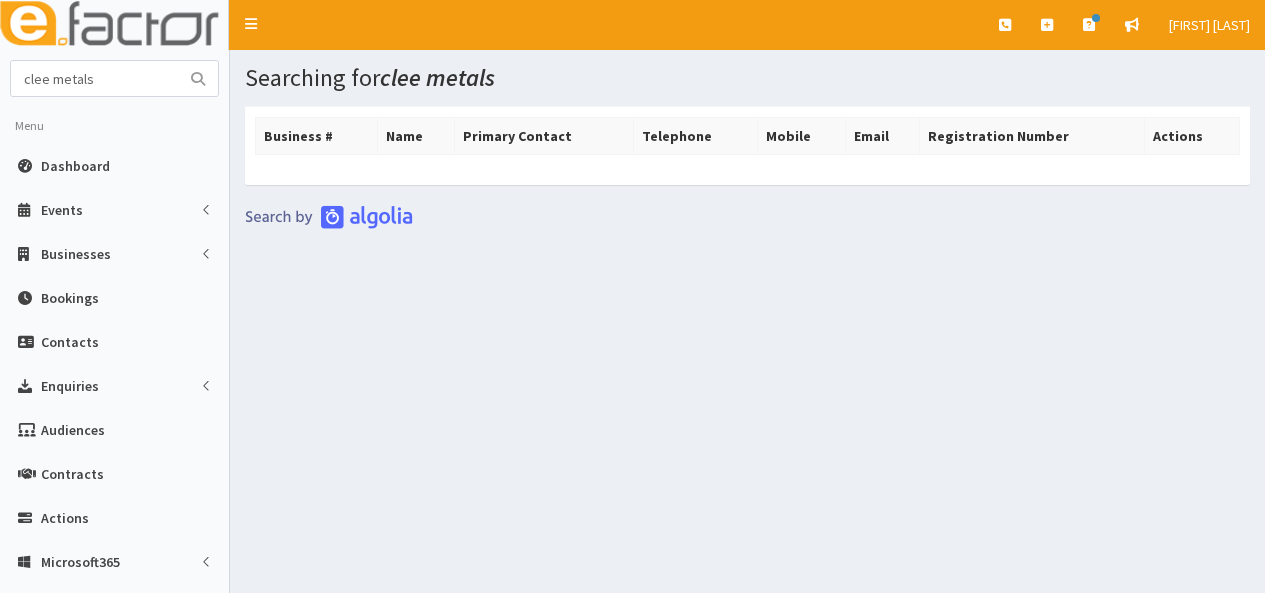 scroll, scrollTop: 0, scrollLeft: 0, axis: both 